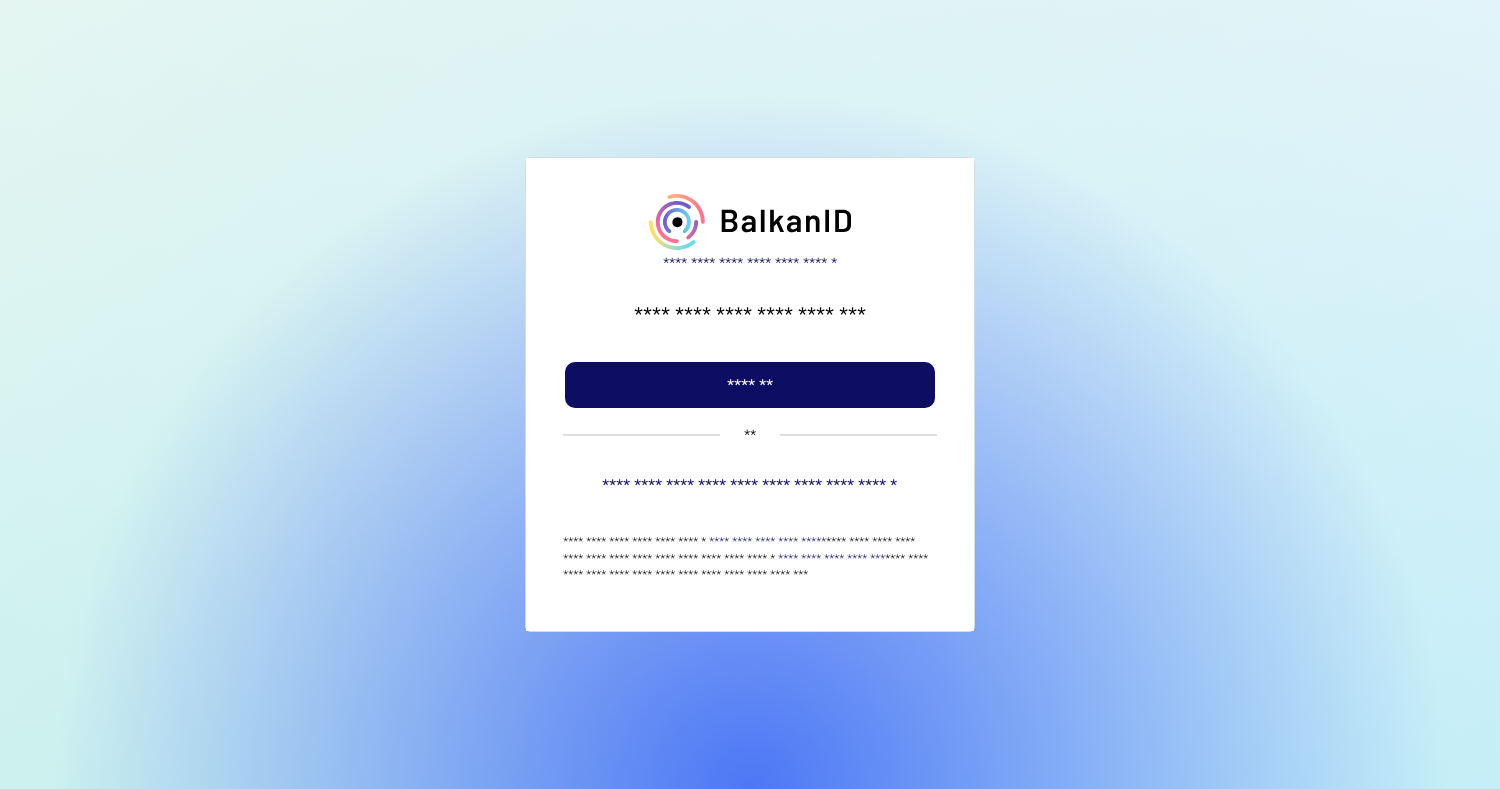 scroll, scrollTop: 0, scrollLeft: 0, axis: both 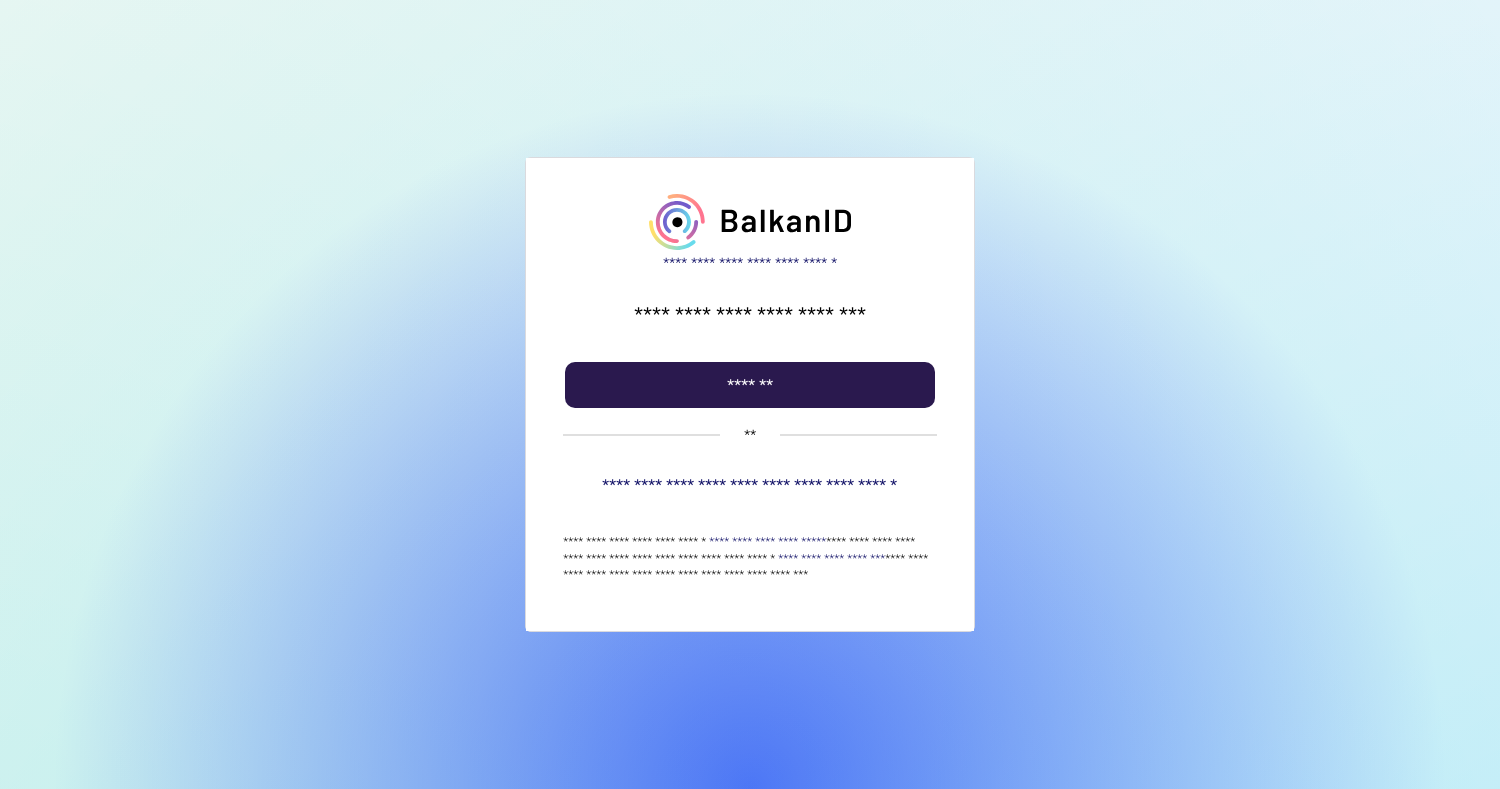 click at bounding box center [750, 385] 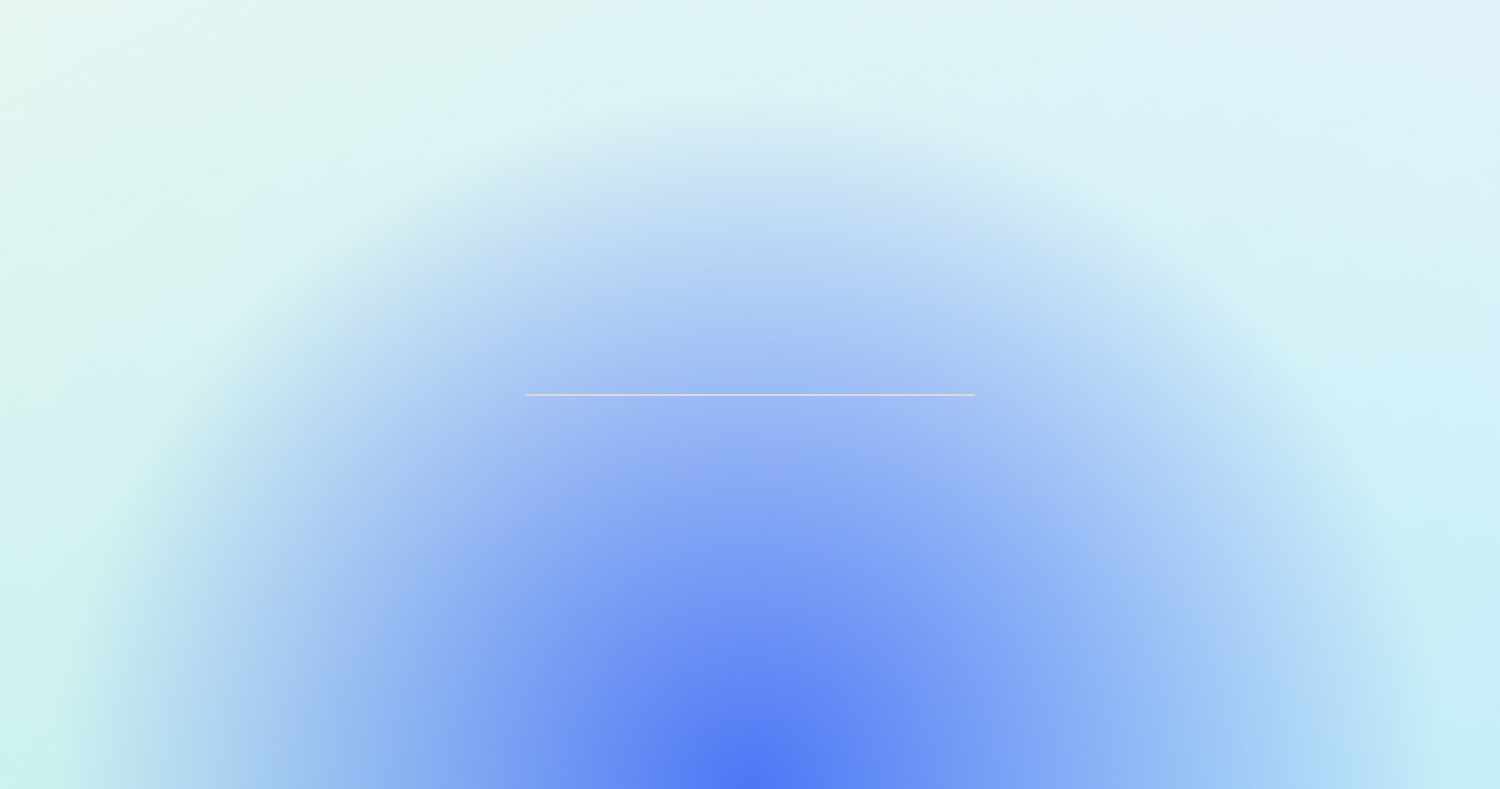 scroll, scrollTop: 0, scrollLeft: 0, axis: both 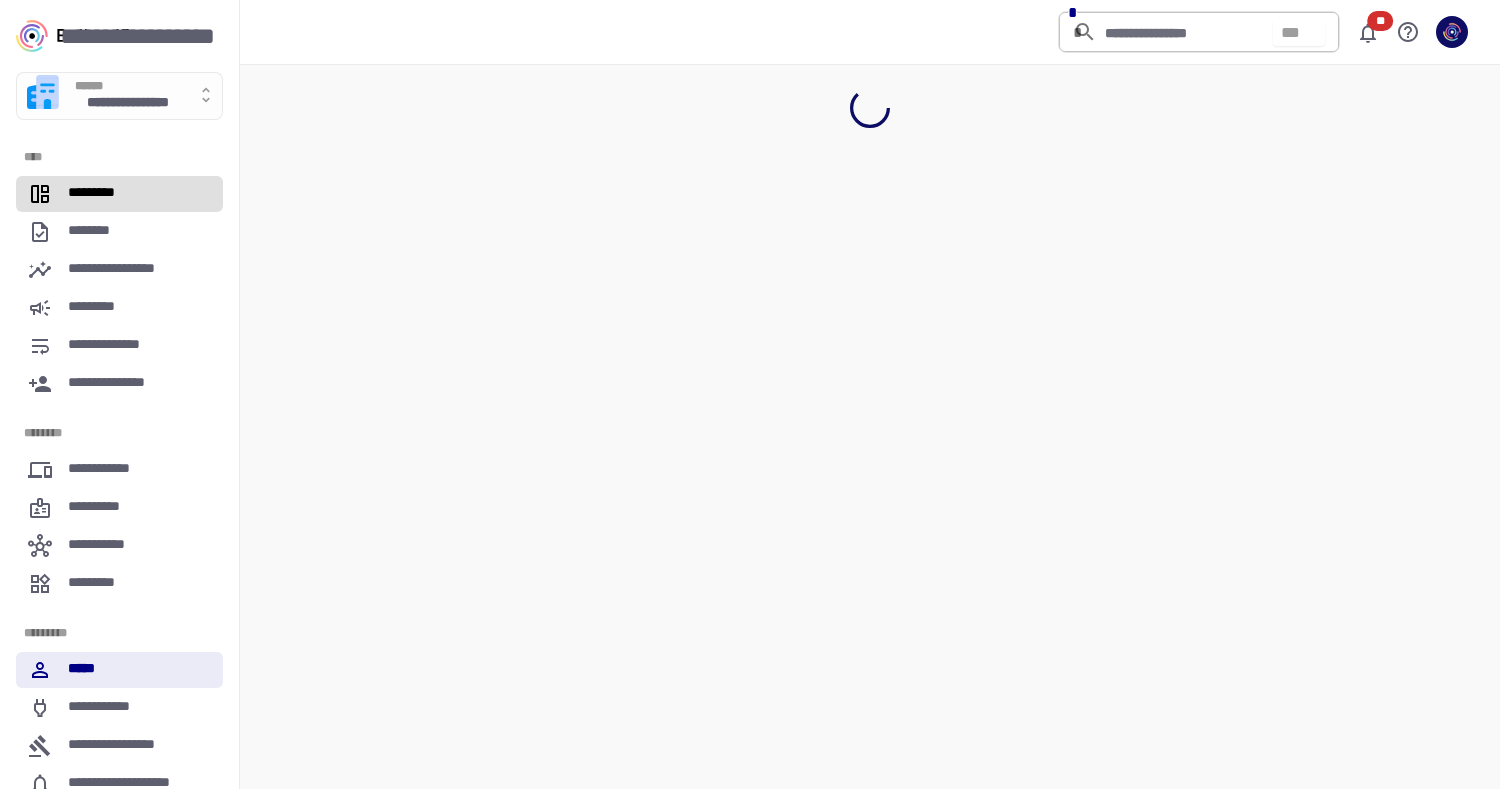 click on "*********" at bounding box center [119, 194] 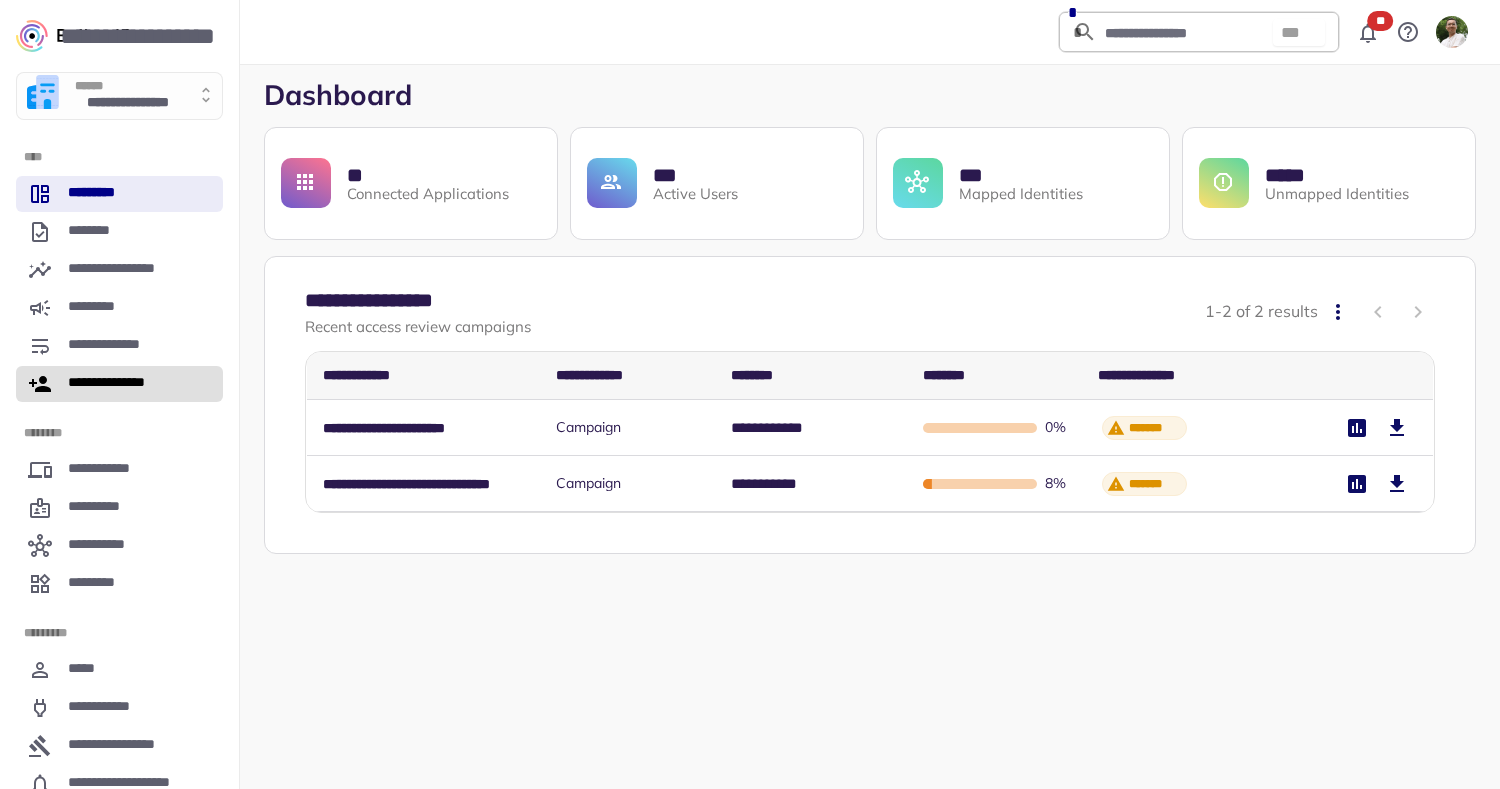 click on "**********" at bounding box center [118, 384] 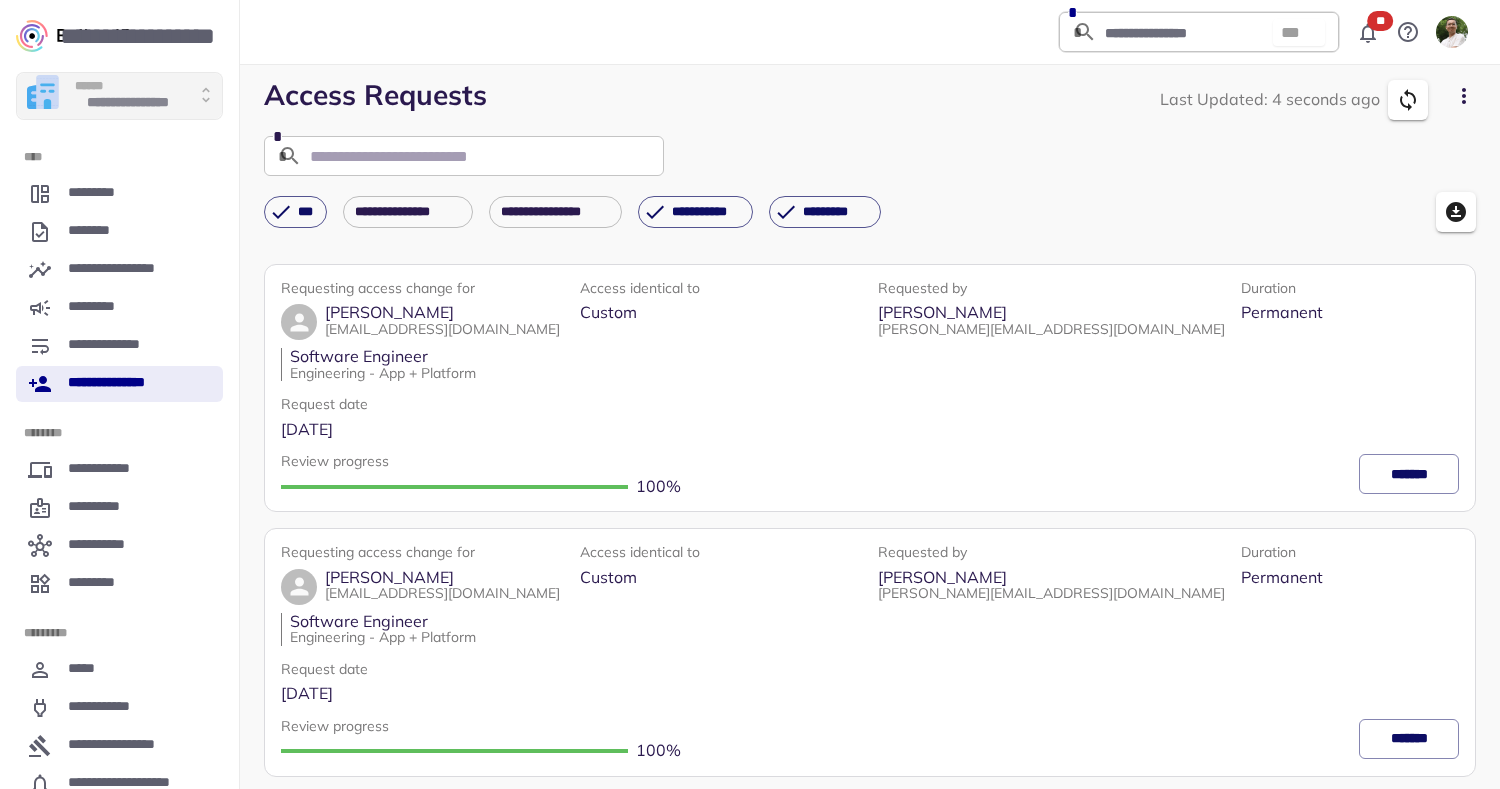 click on "******" at bounding box center (127, 87) 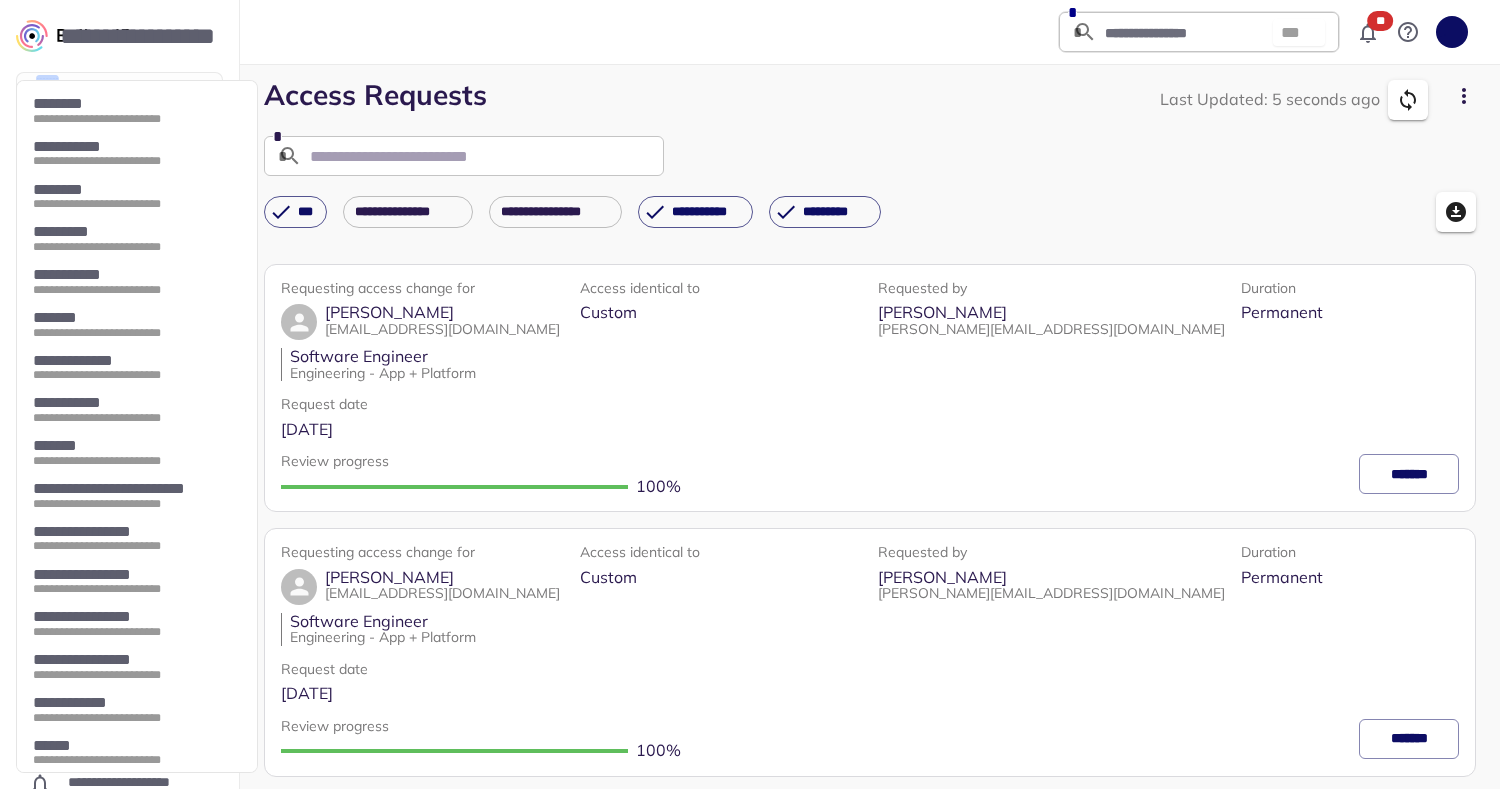 scroll, scrollTop: 181, scrollLeft: 0, axis: vertical 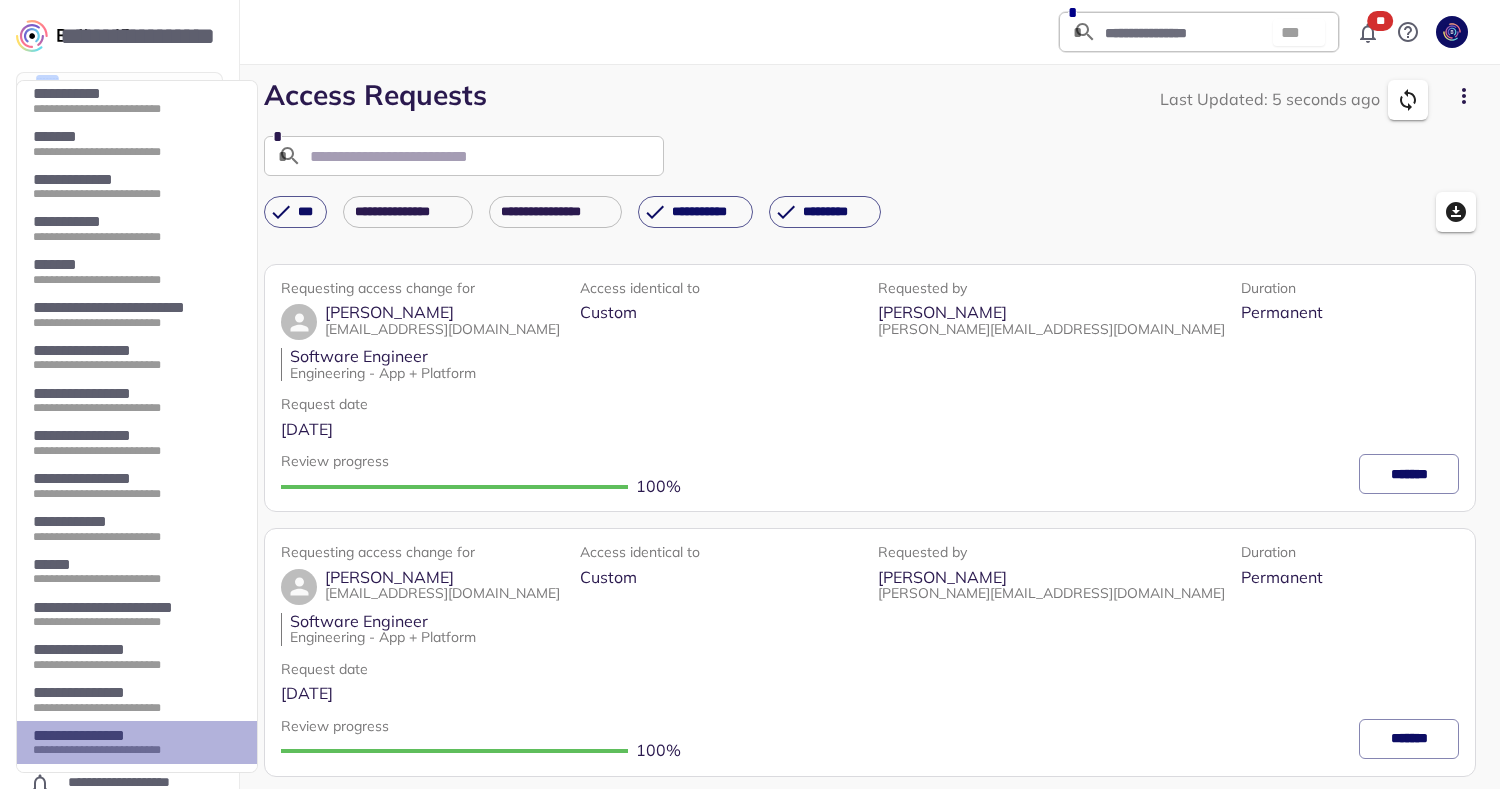click on "**********" at bounding box center (135, 750) 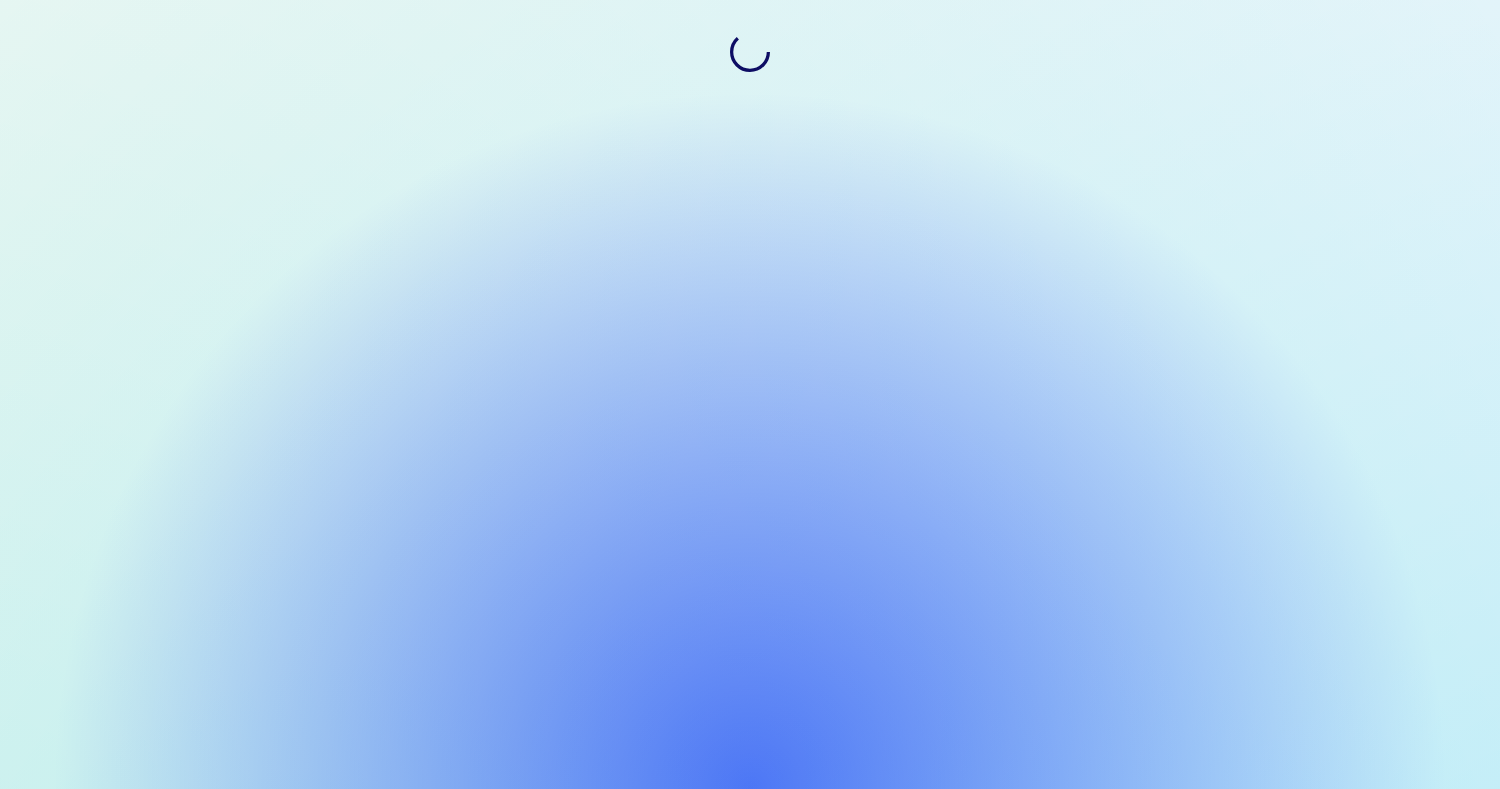 scroll, scrollTop: 0, scrollLeft: 0, axis: both 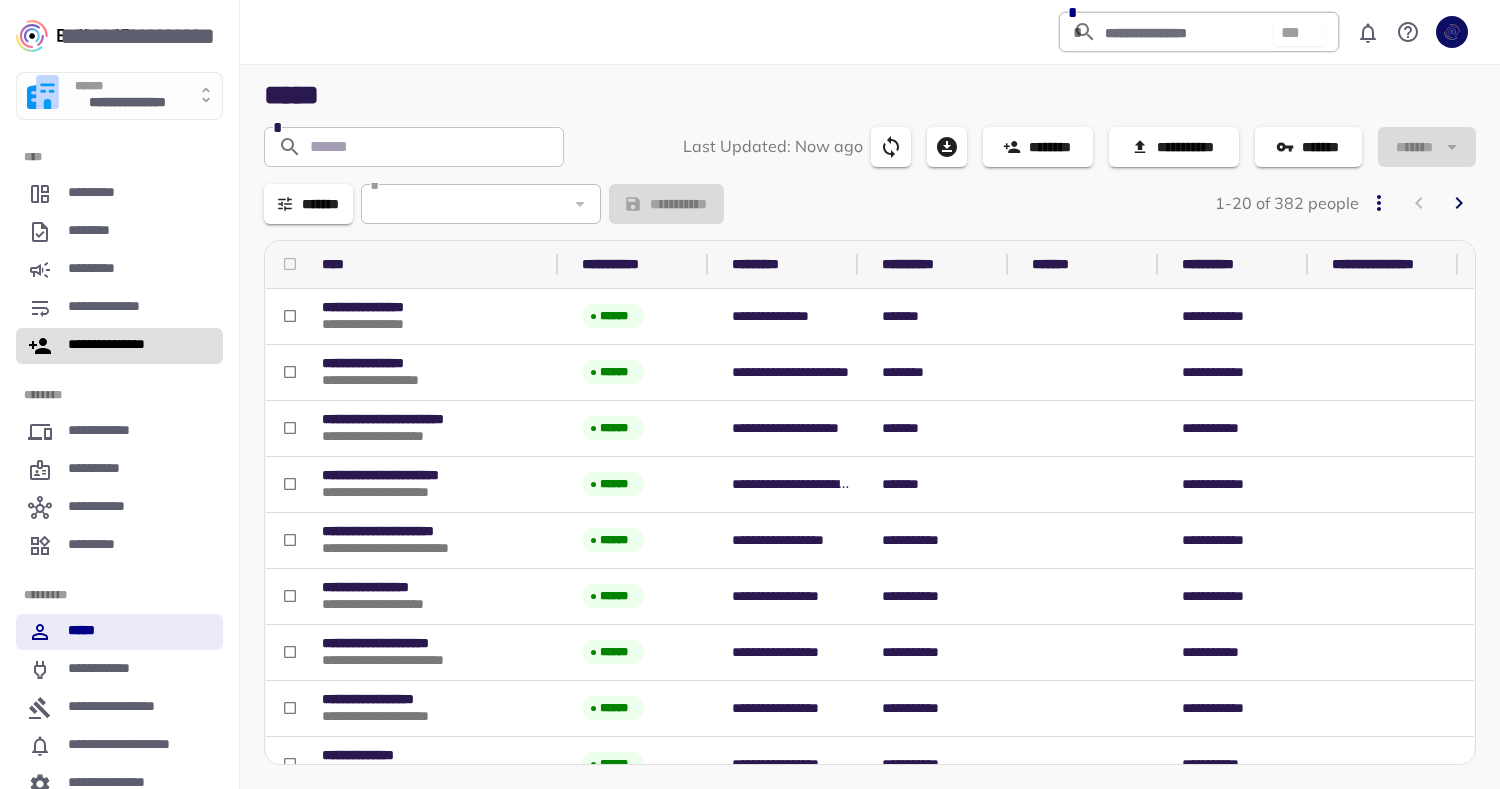click on "**********" at bounding box center (119, 346) 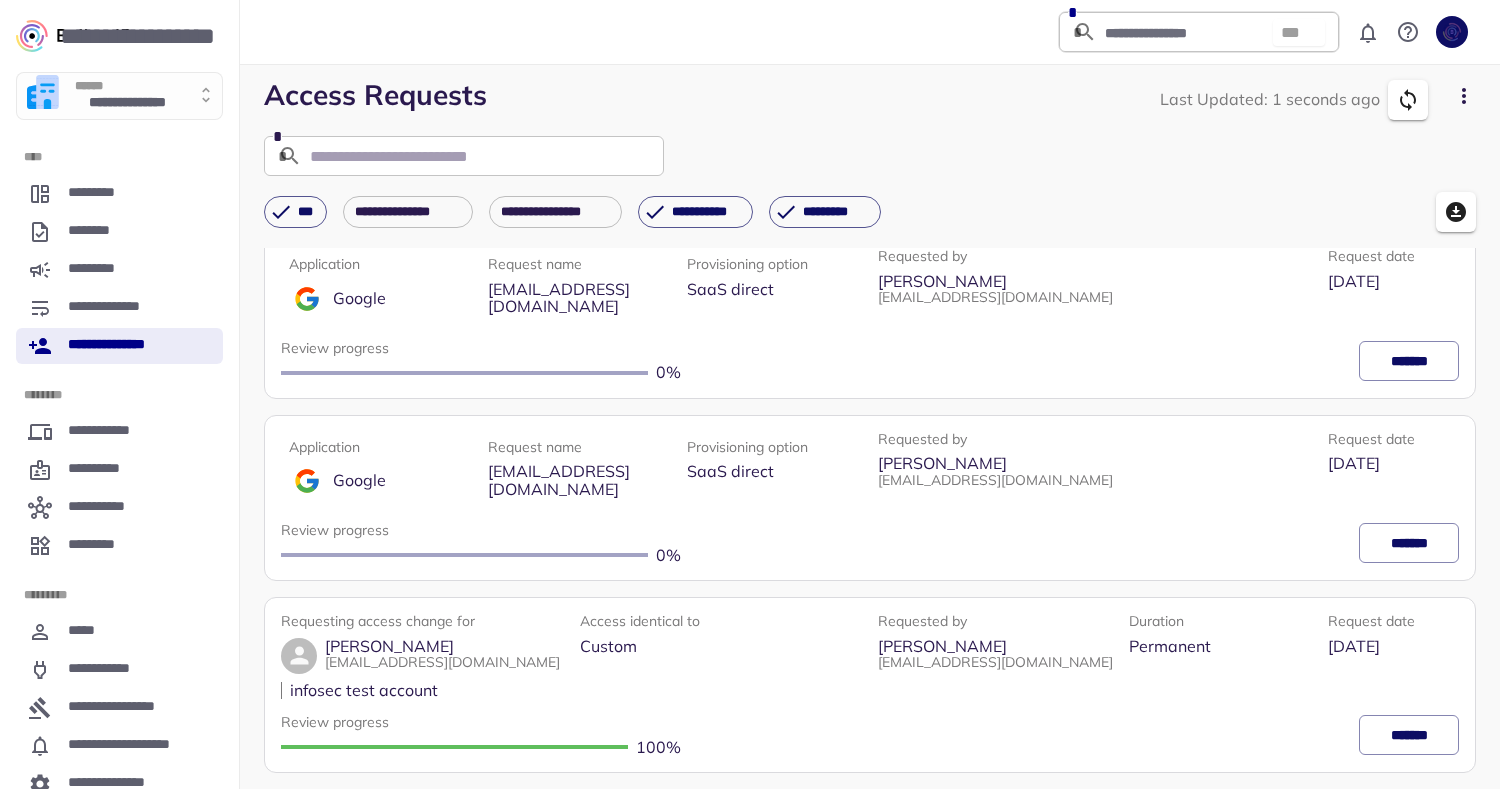 scroll, scrollTop: 0, scrollLeft: 0, axis: both 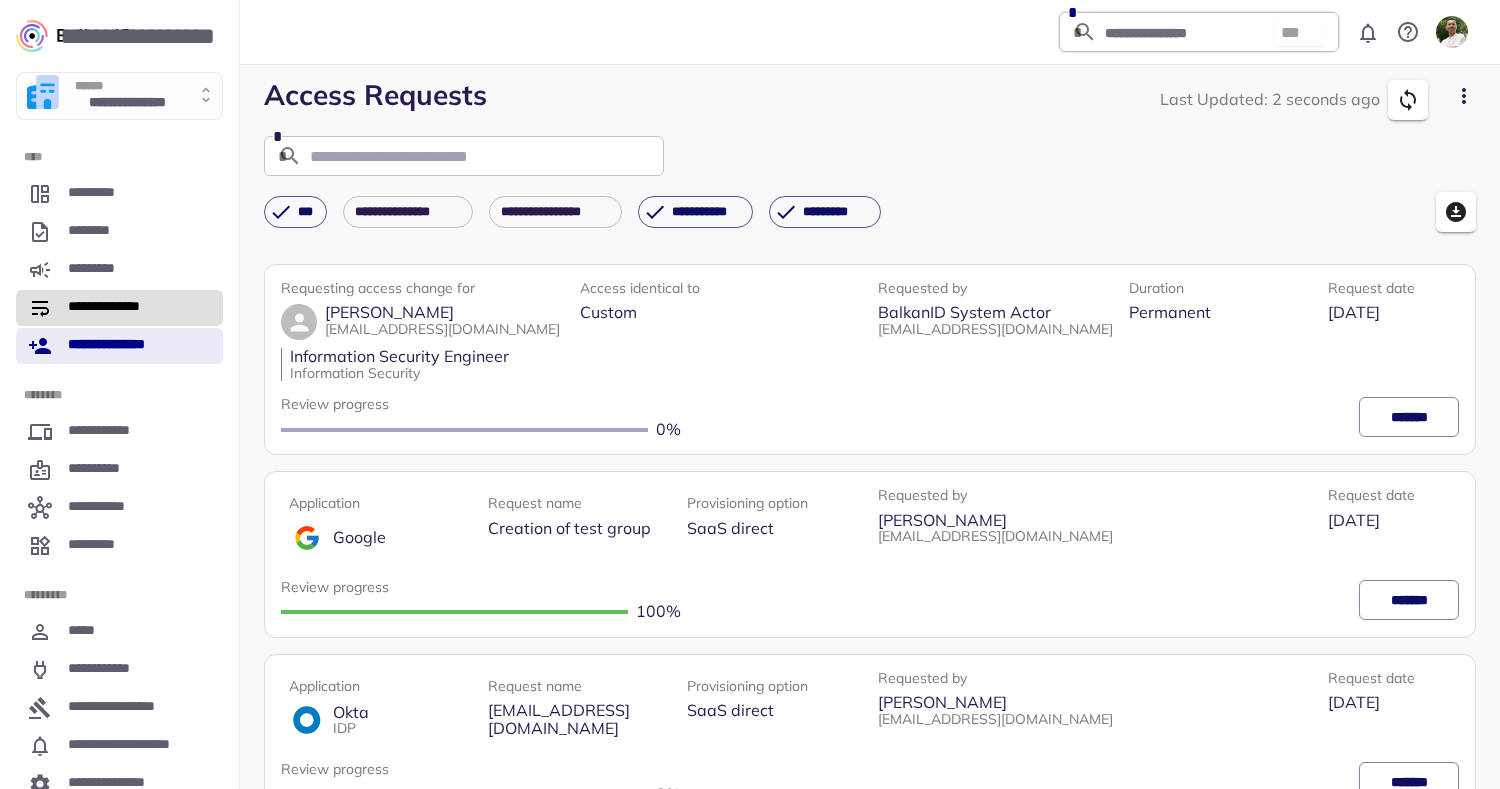 click on "**********" at bounding box center (119, 308) 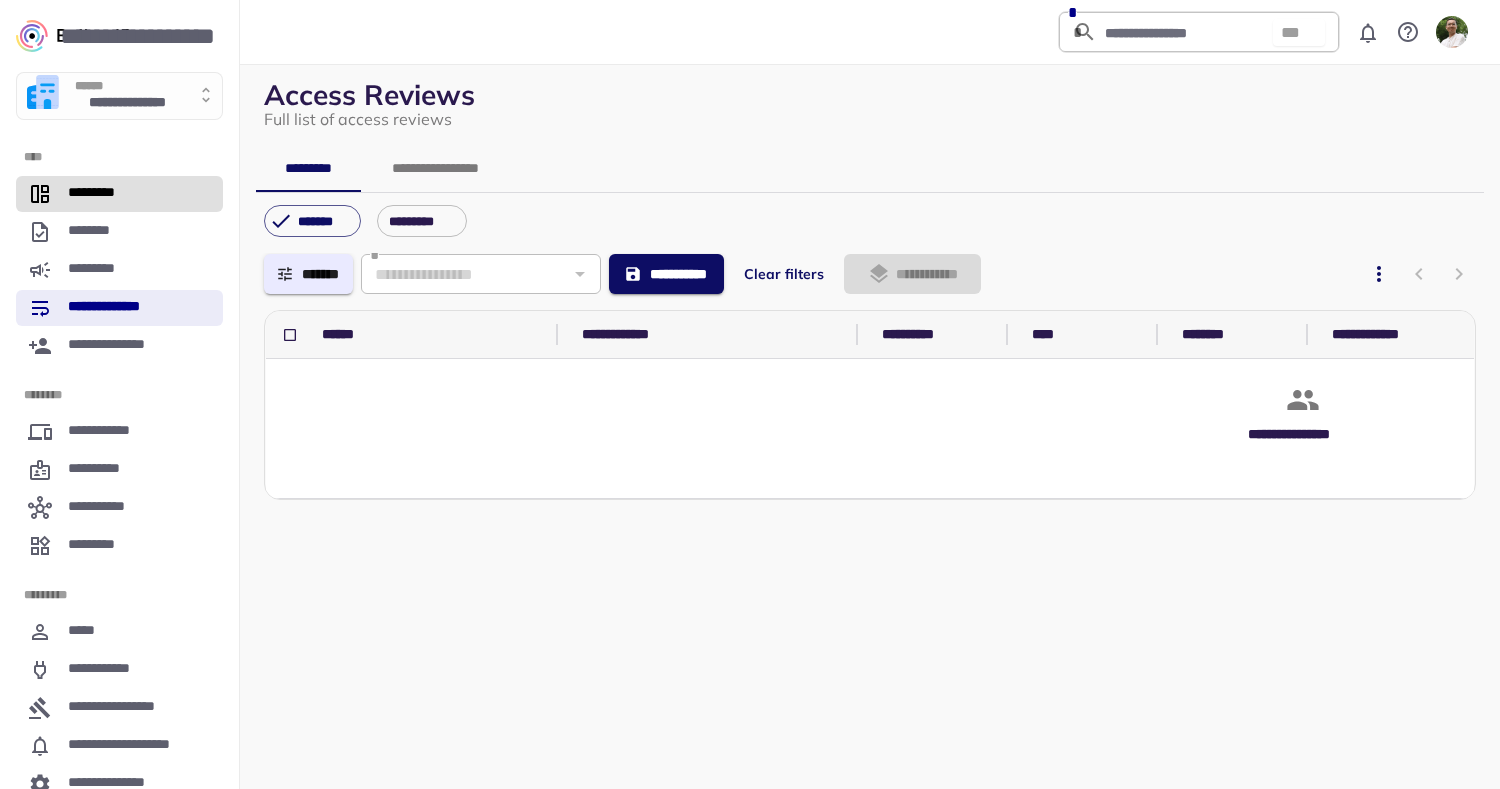 click on "*********" at bounding box center [119, 194] 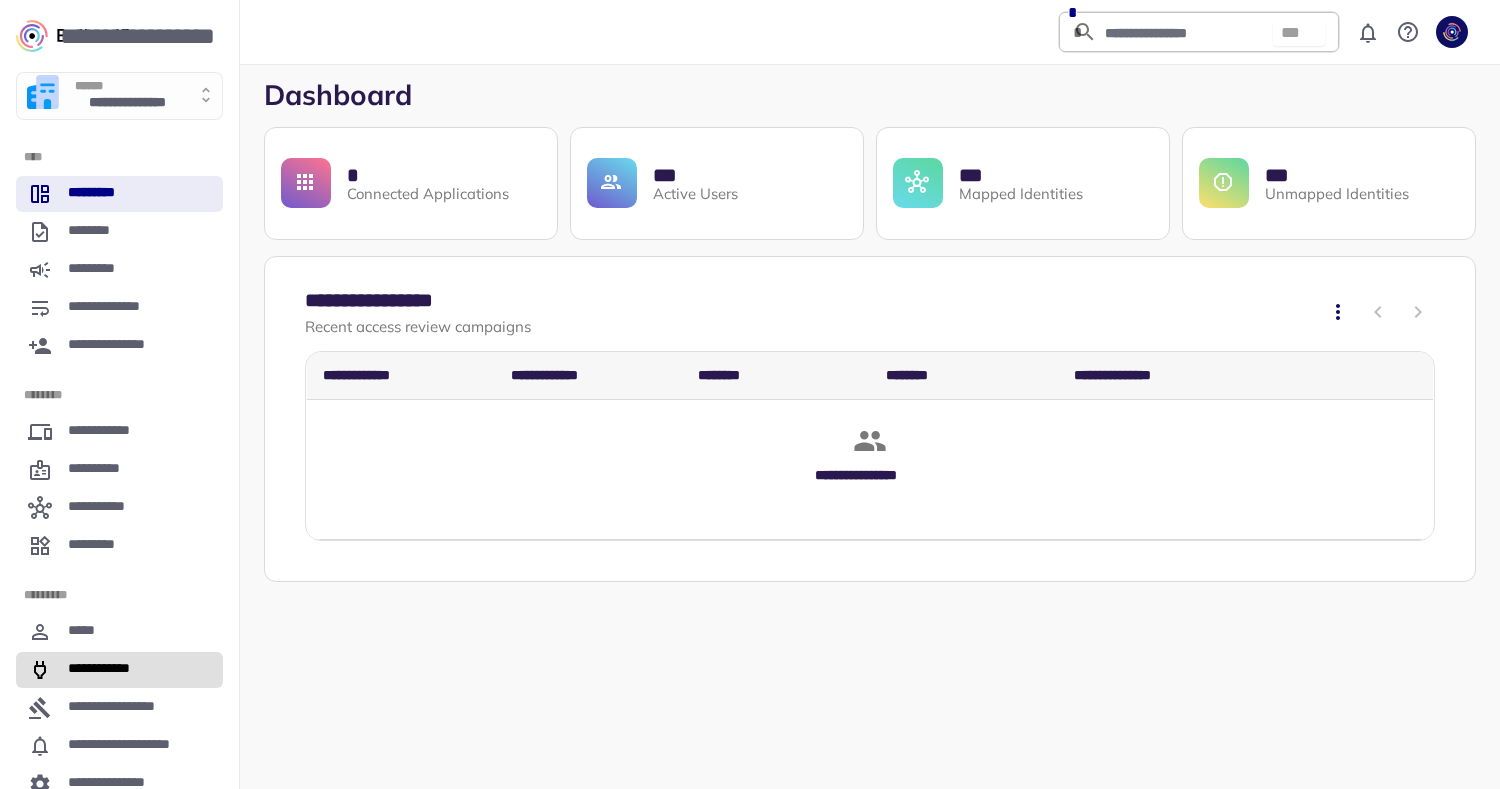 click on "**********" at bounding box center (119, 670) 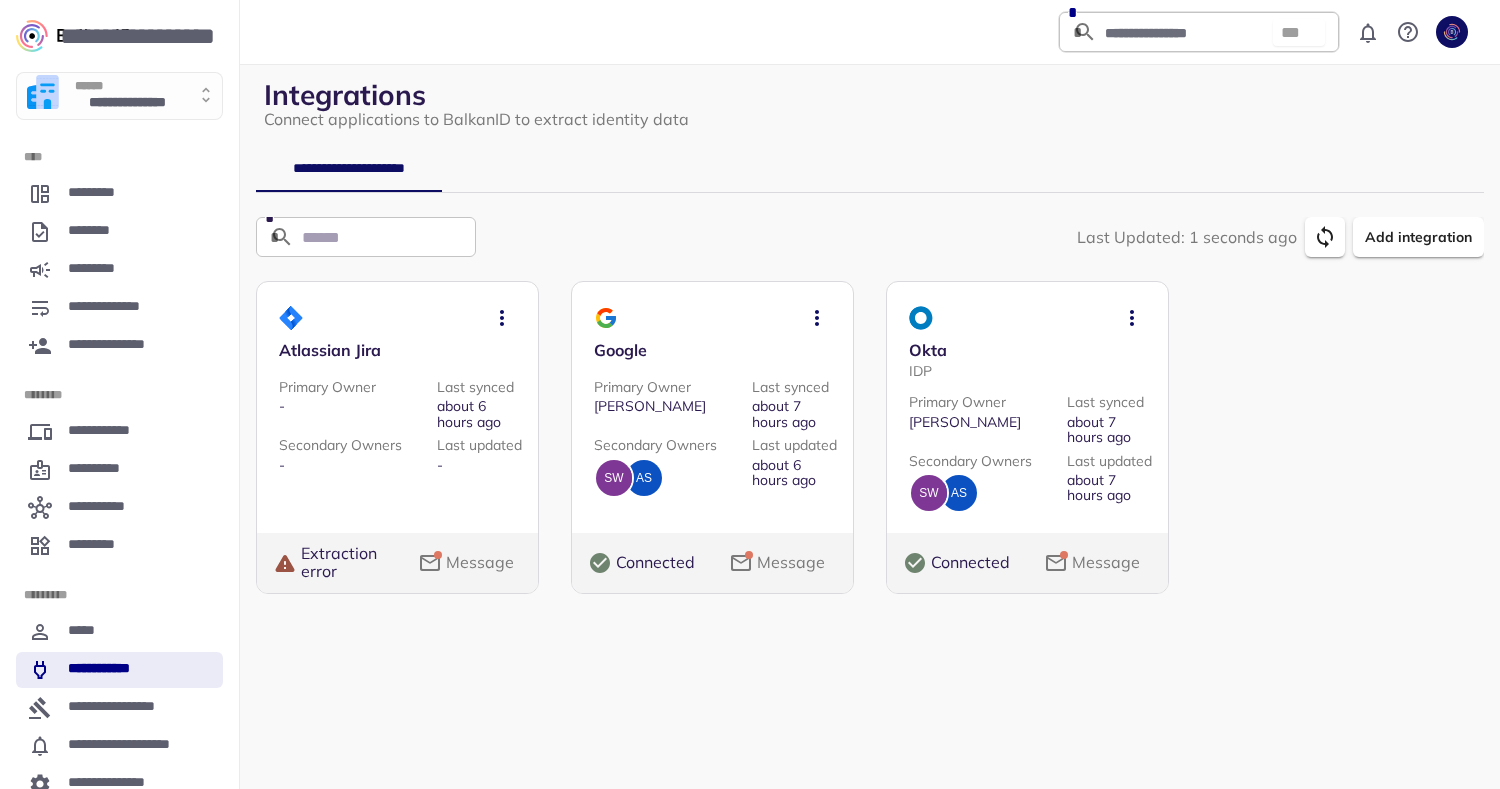 click on "Extraction error" at bounding box center (353, 562) 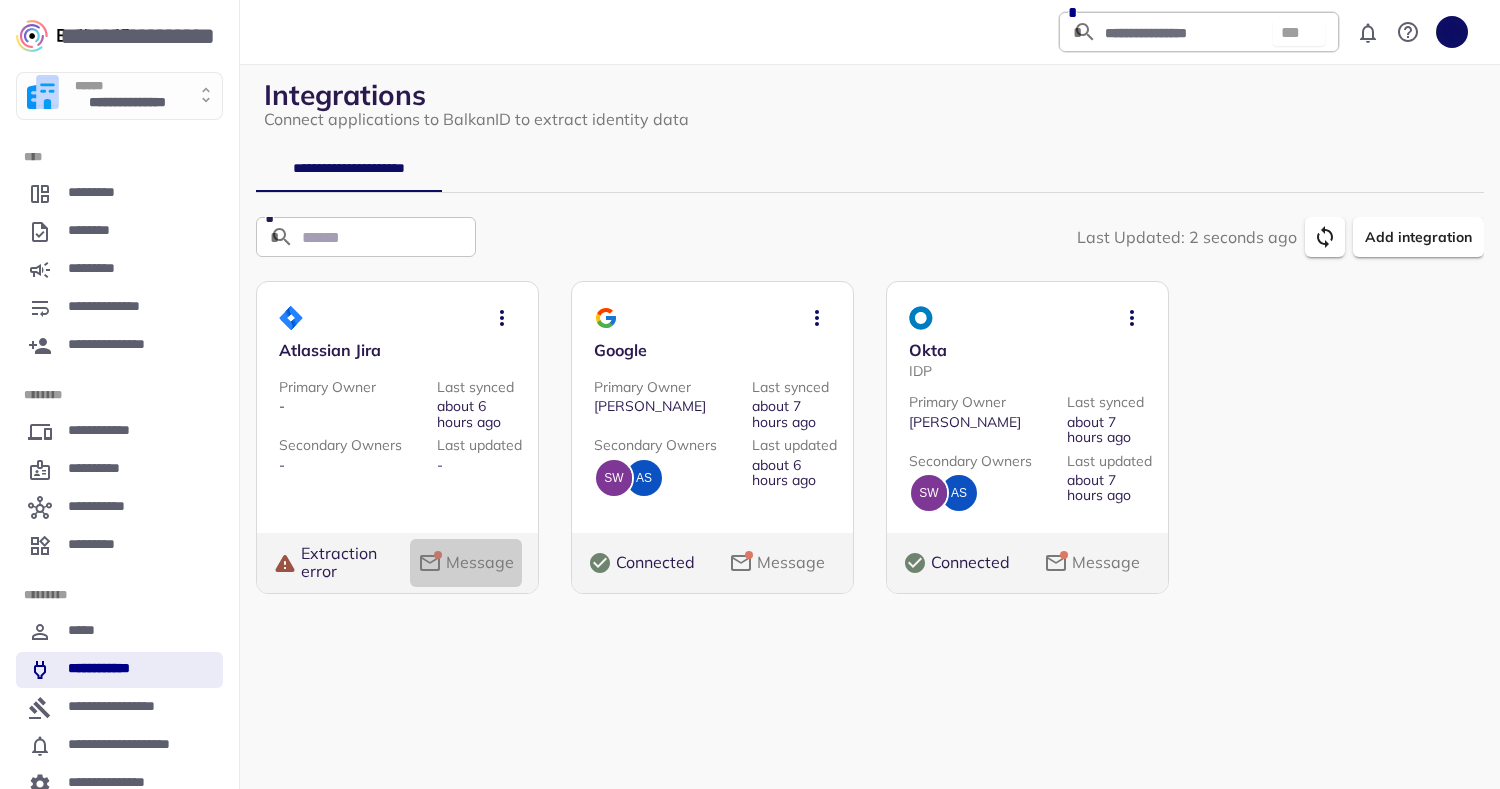 click 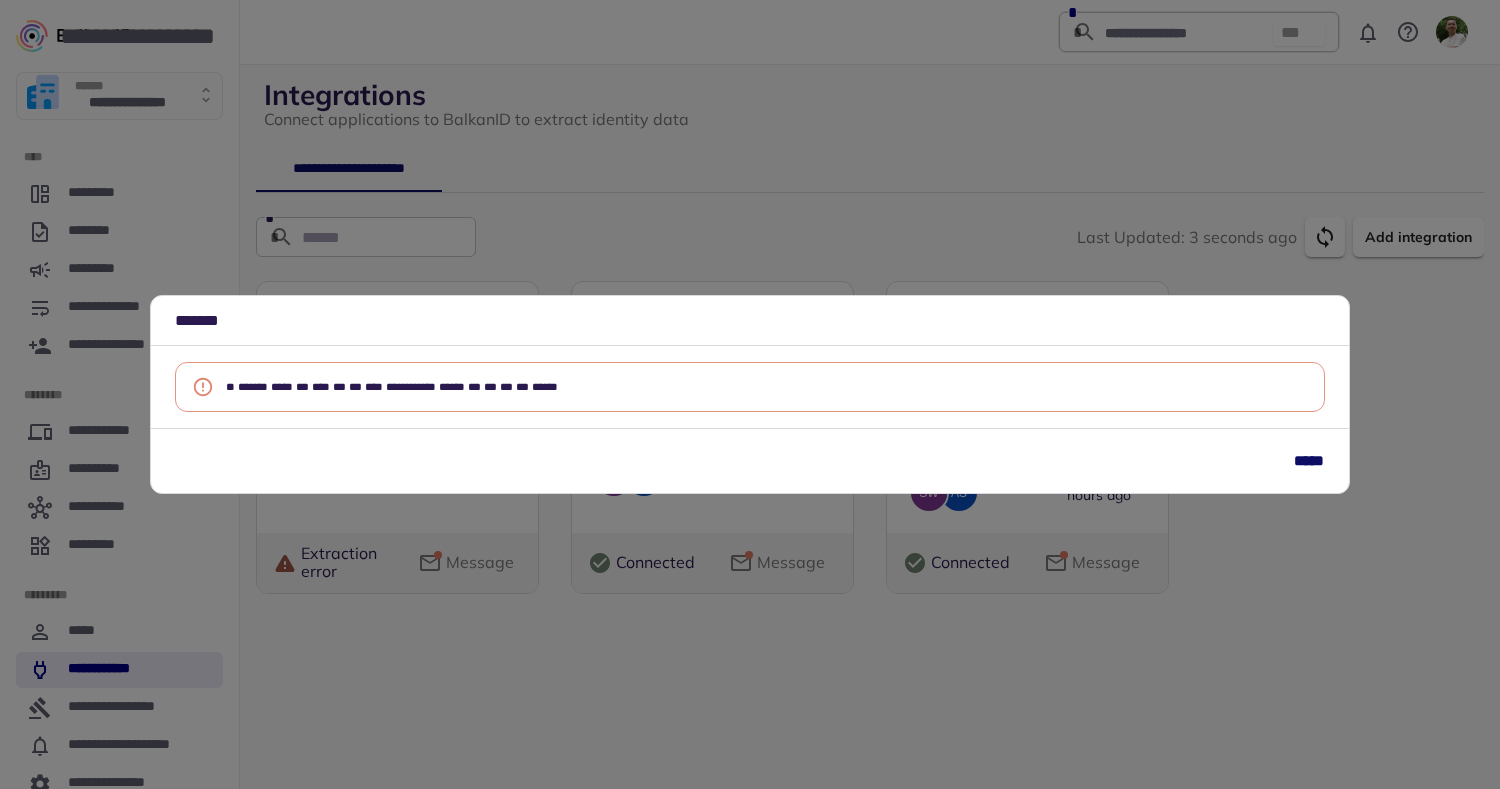 click on "**********" at bounding box center (750, 394) 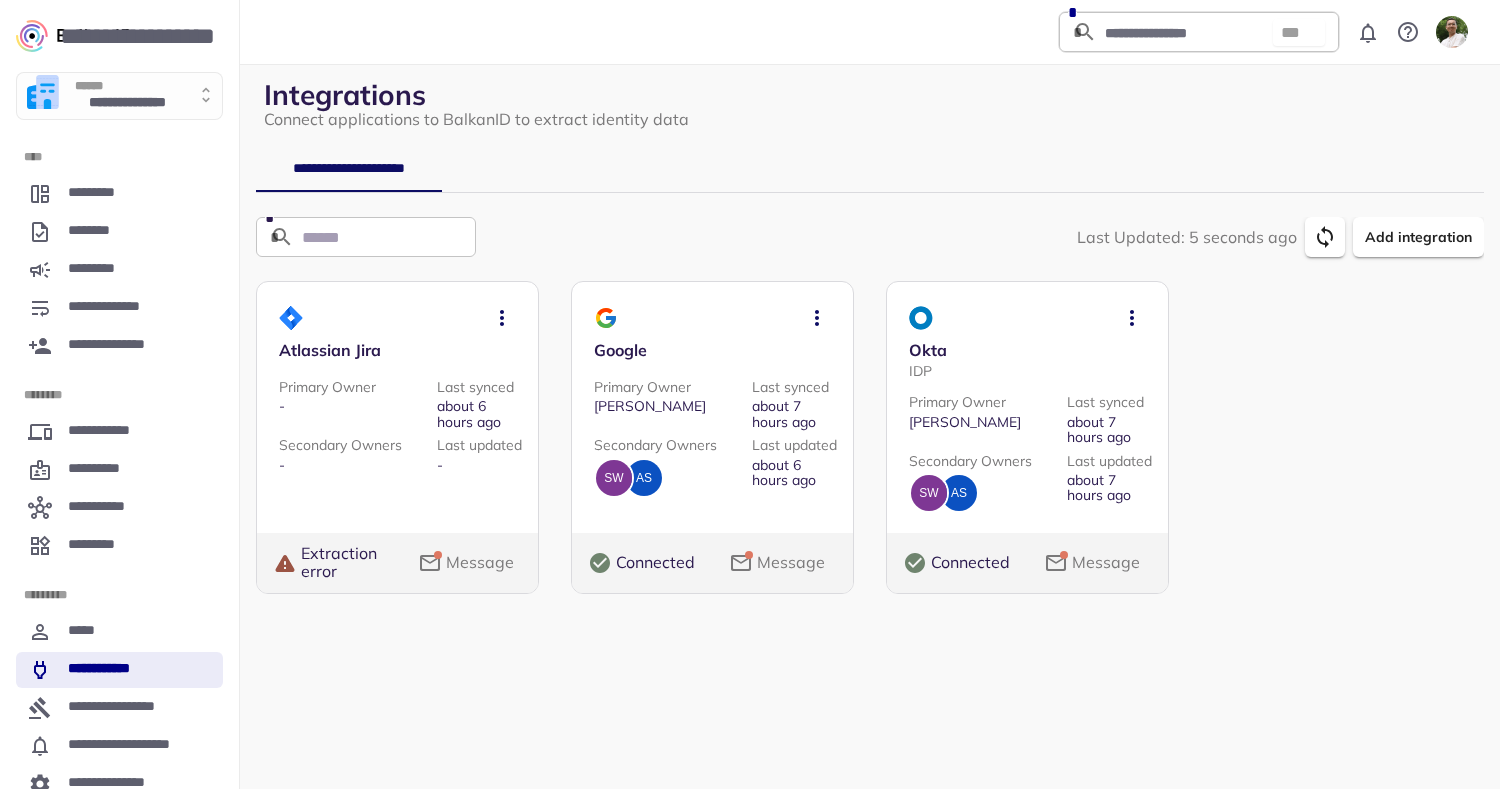 click on "Message" at bounding box center (1106, 563) 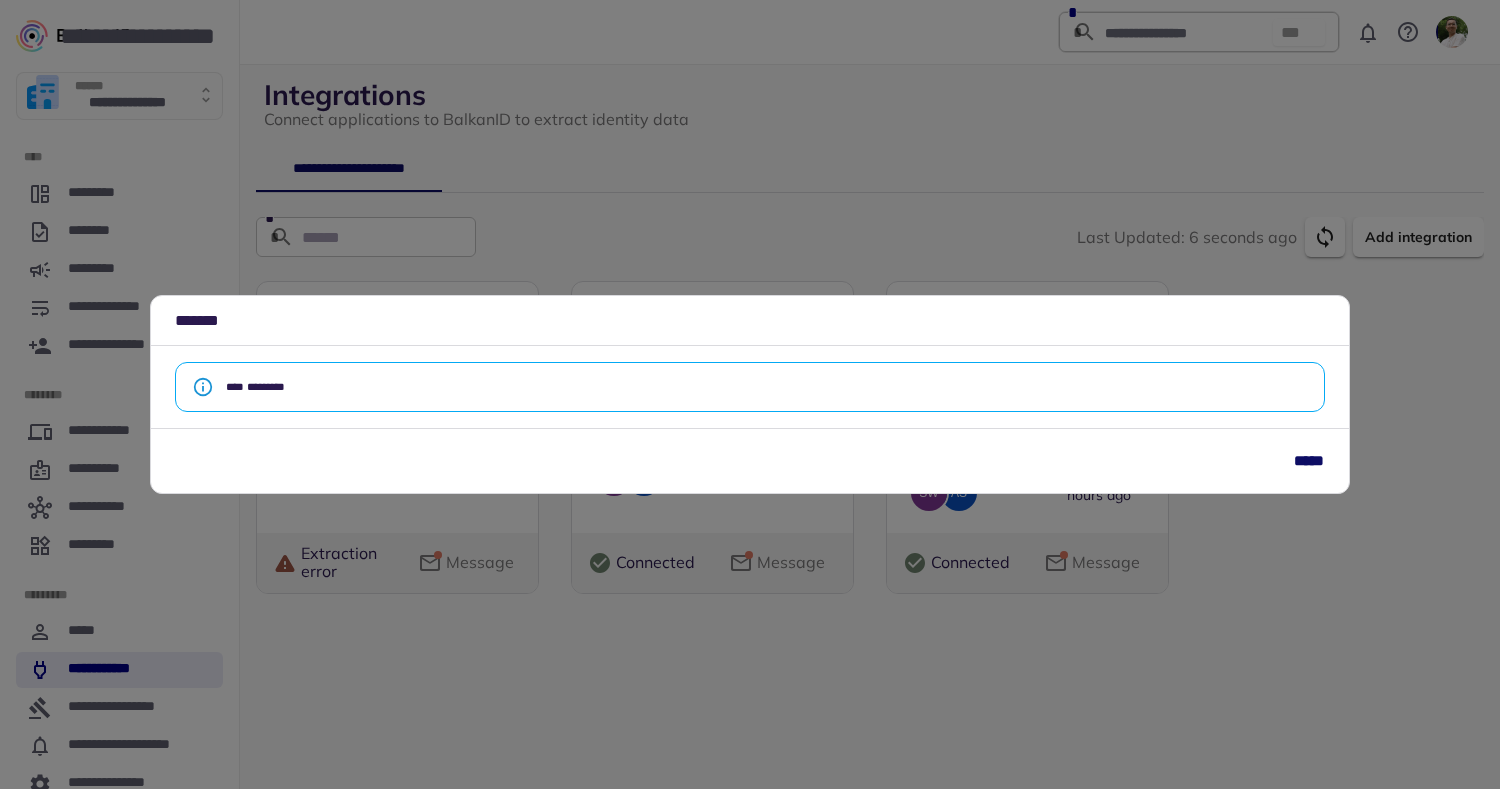 click on "******* ****   ********* *****" at bounding box center [750, 394] 